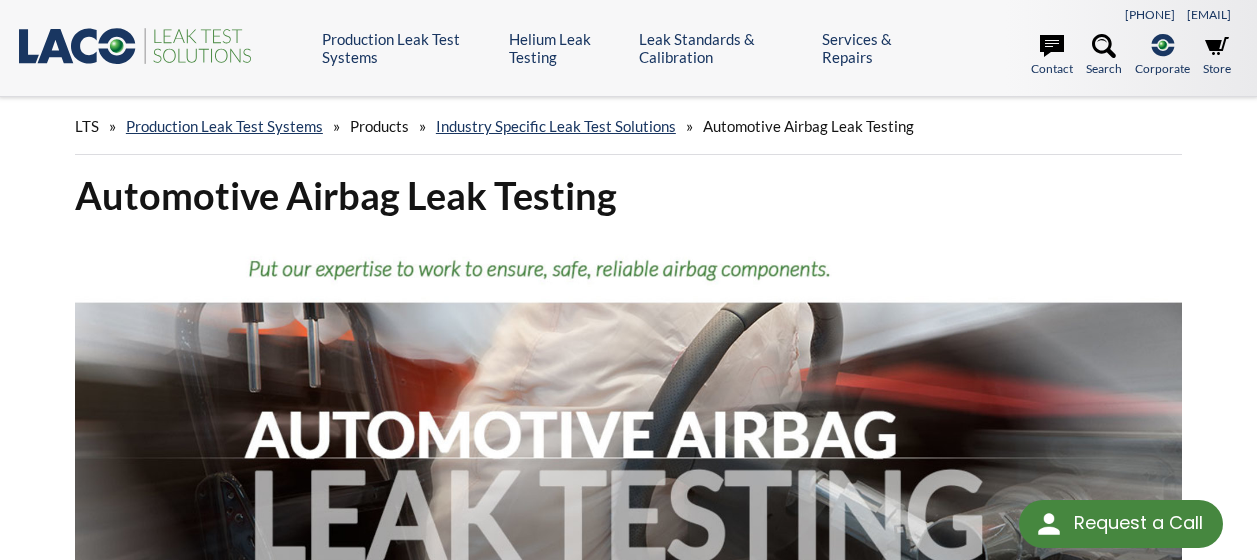scroll, scrollTop: 0, scrollLeft: 0, axis: both 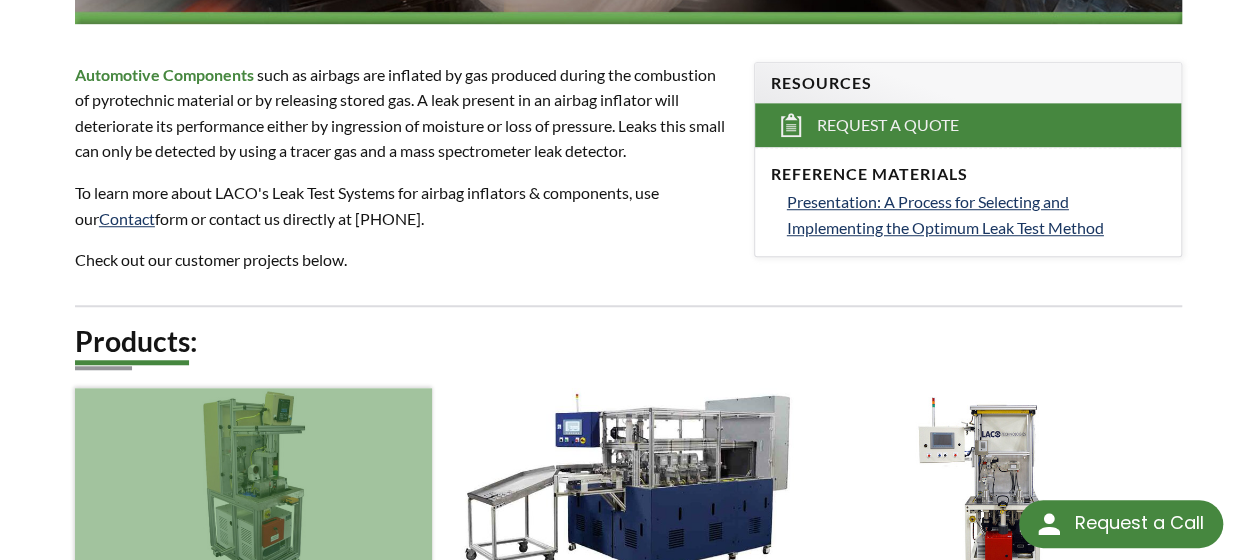 click at bounding box center (253, 488) 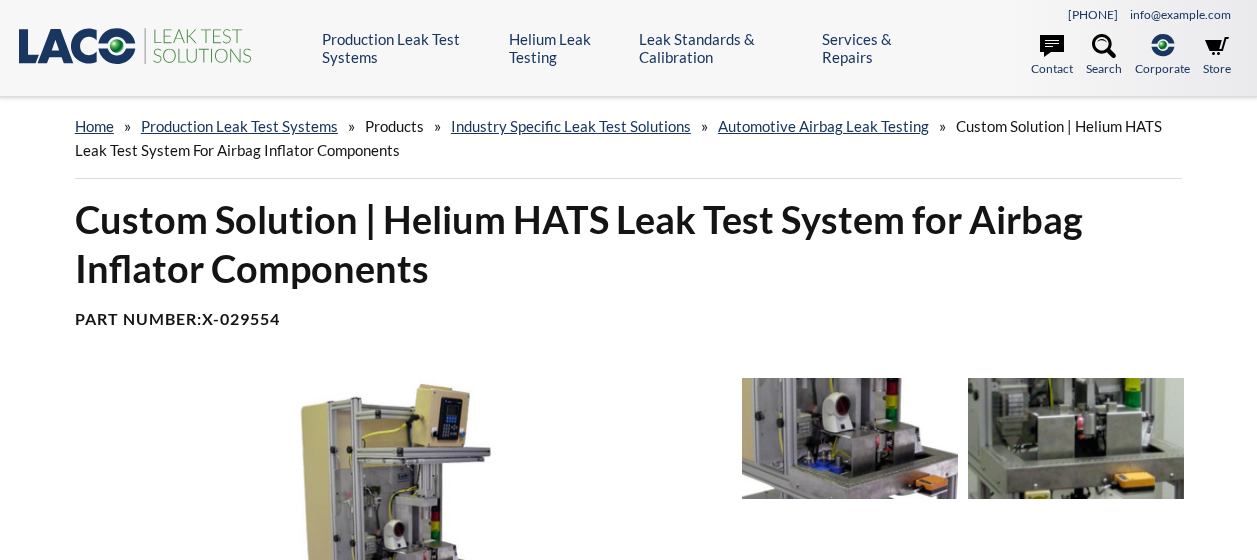 scroll, scrollTop: 0, scrollLeft: 0, axis: both 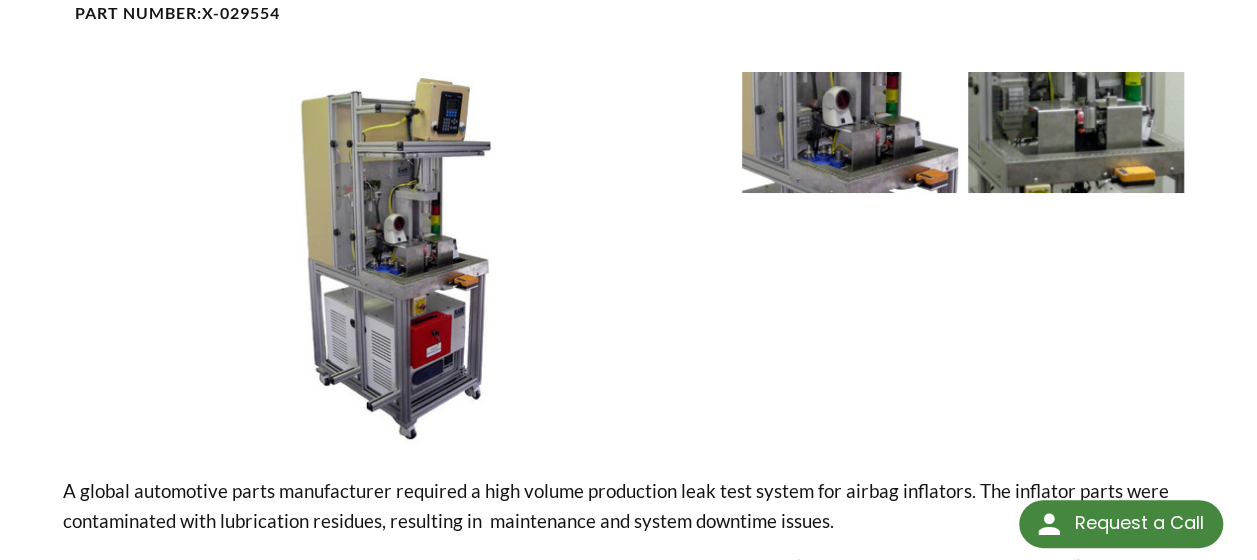 click at bounding box center (1076, 132) 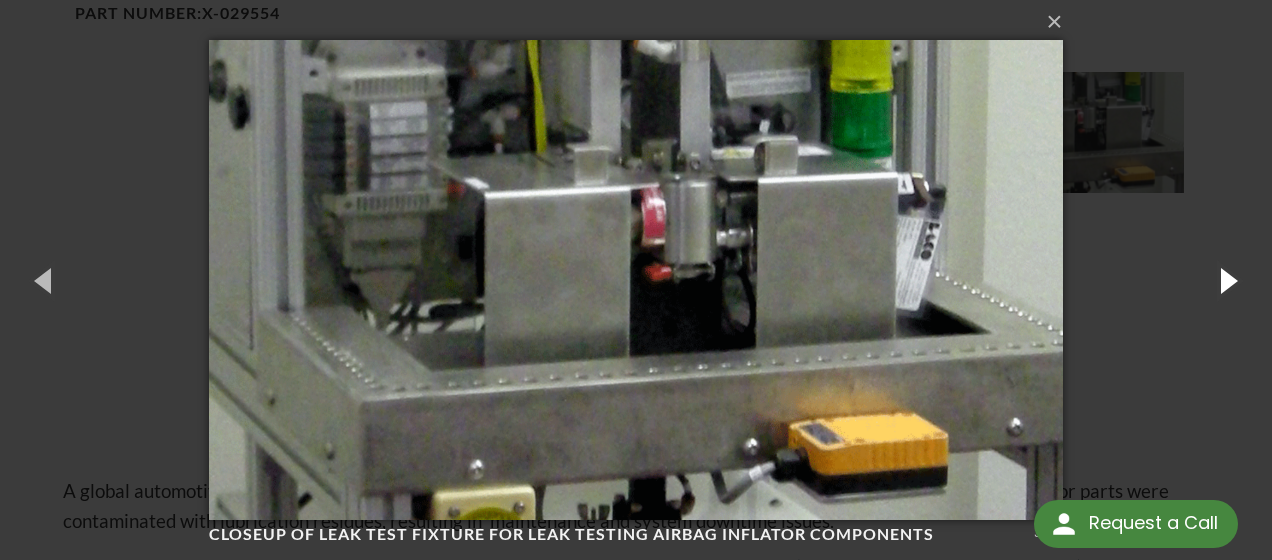 click at bounding box center (1227, 280) 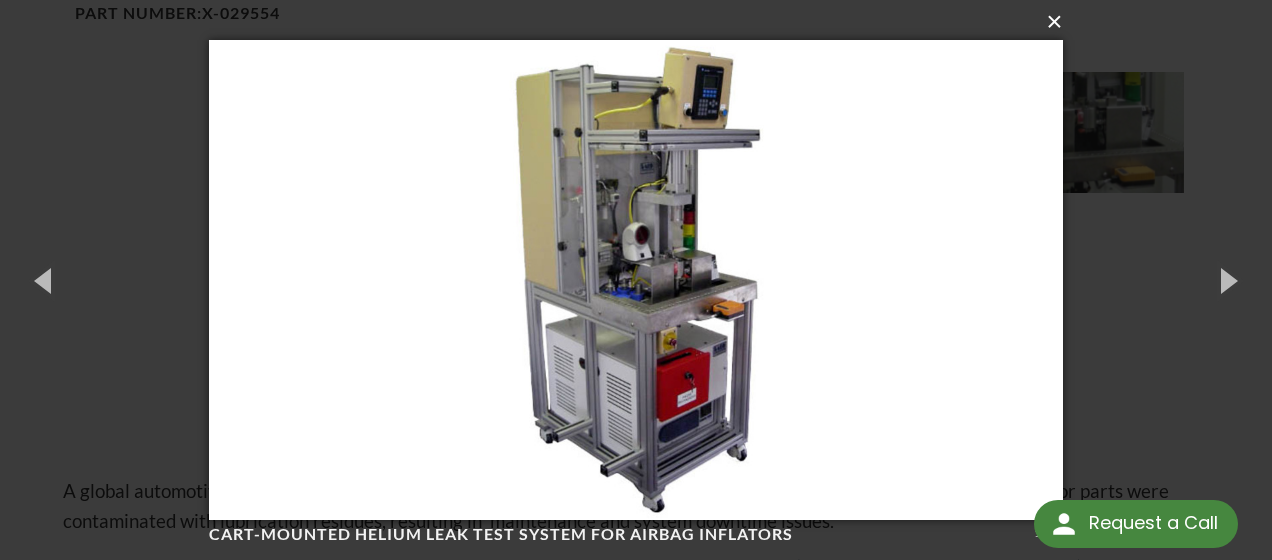 click on "×" at bounding box center [641, 22] 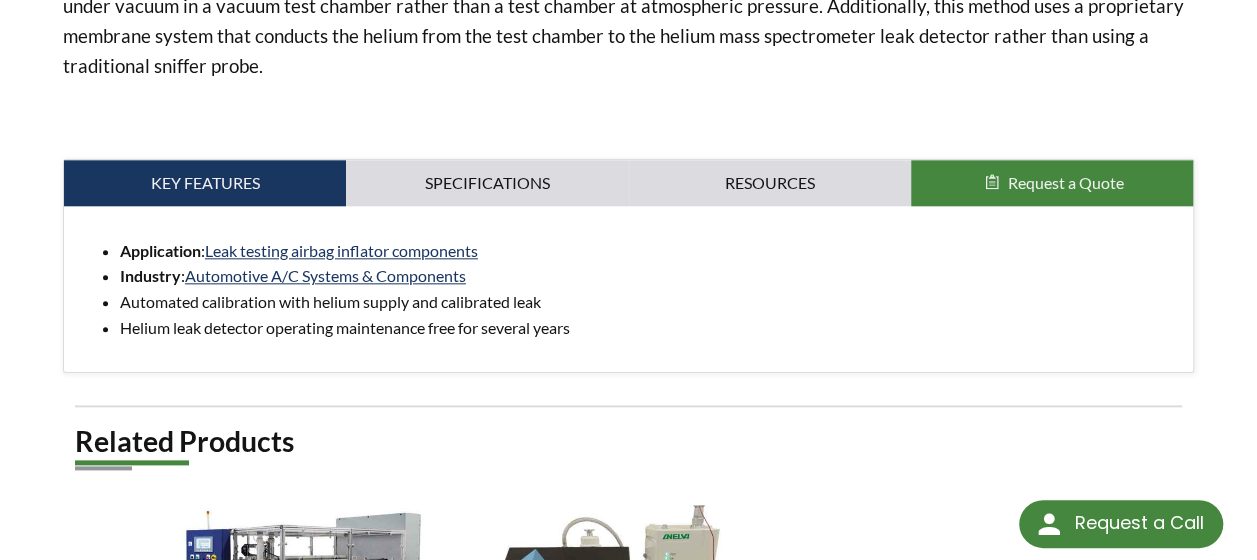 scroll, scrollTop: 1001, scrollLeft: 0, axis: vertical 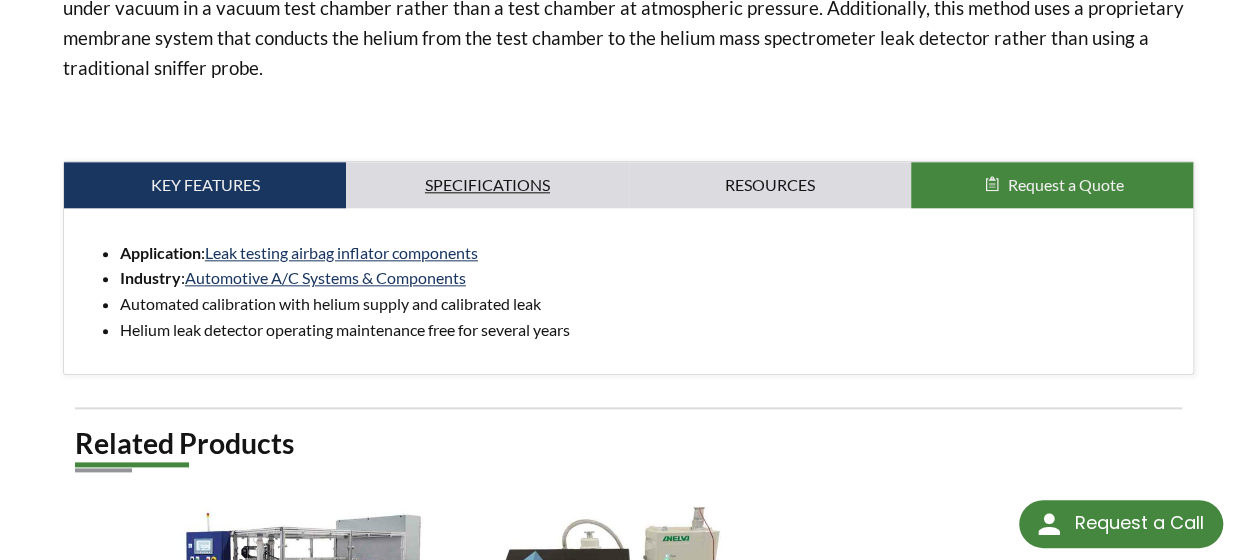 click on "Specifications" at bounding box center (487, 185) 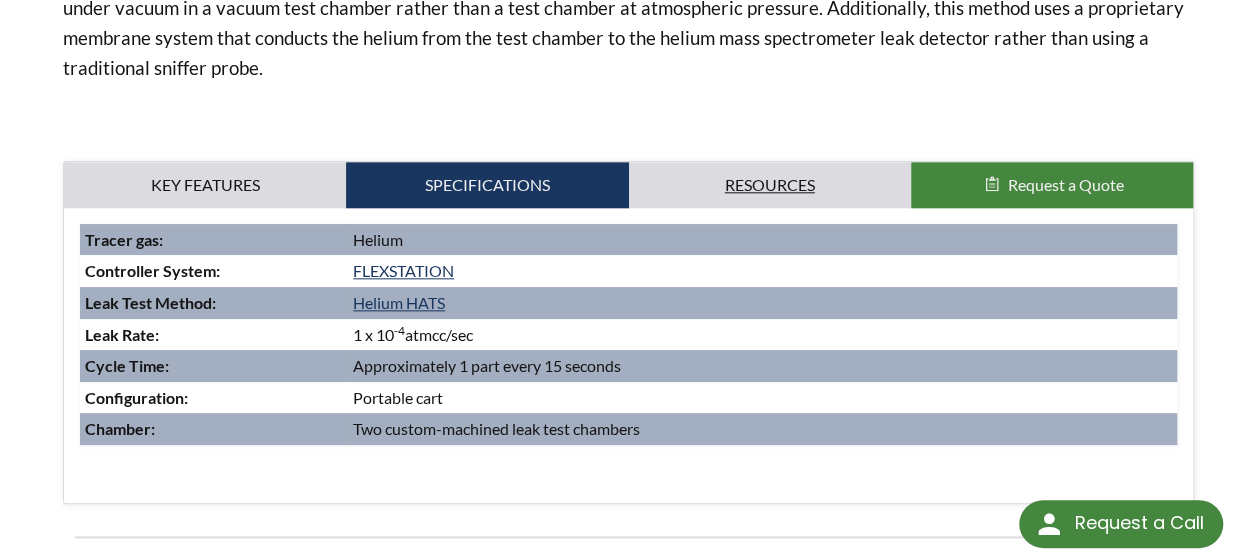 click on "Resources" at bounding box center [770, 185] 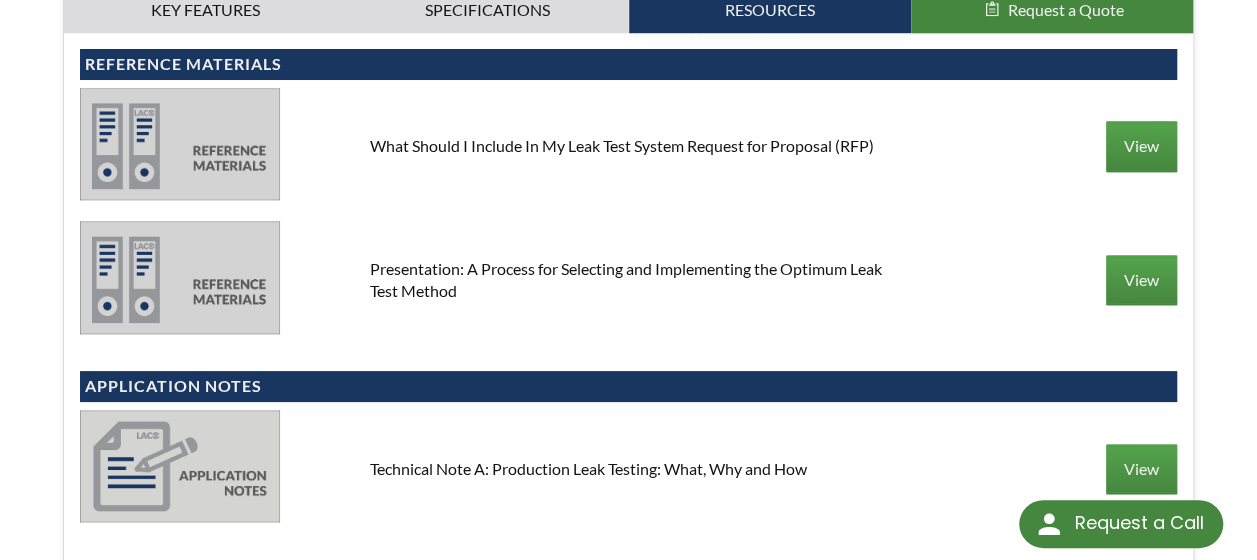 scroll, scrollTop: 1177, scrollLeft: 0, axis: vertical 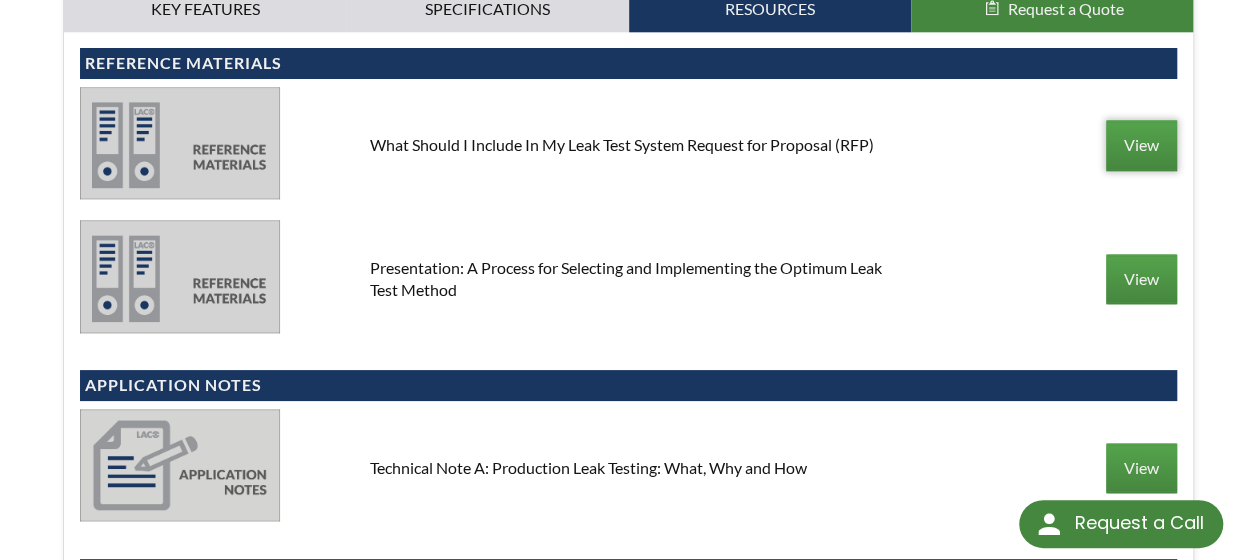 click on "View" at bounding box center [1141, 145] 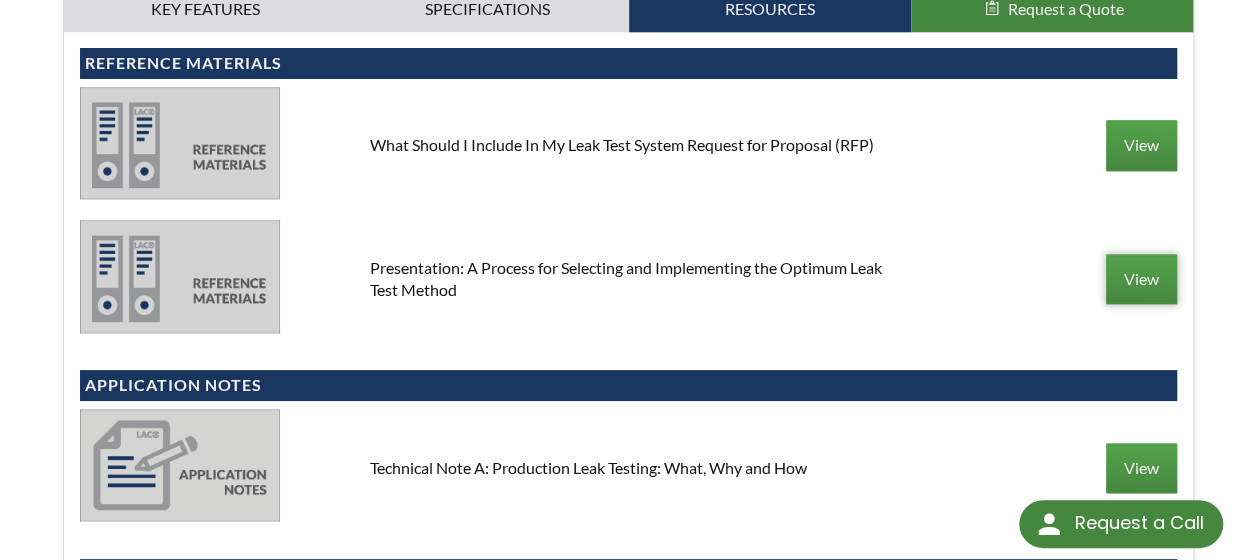 click on "View" at bounding box center [1141, 279] 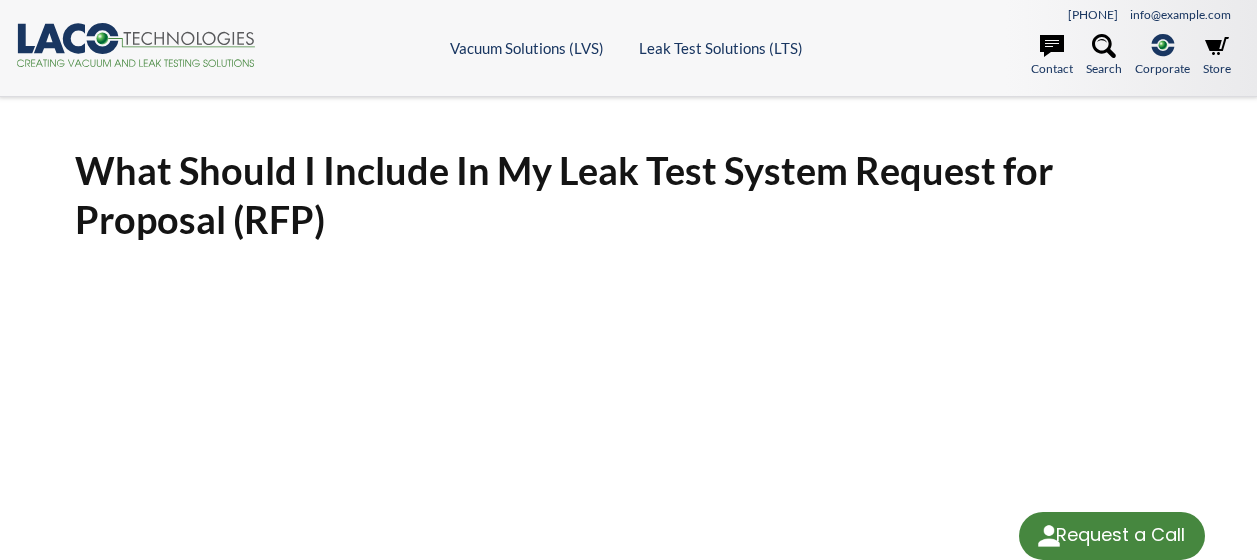 scroll, scrollTop: 0, scrollLeft: 0, axis: both 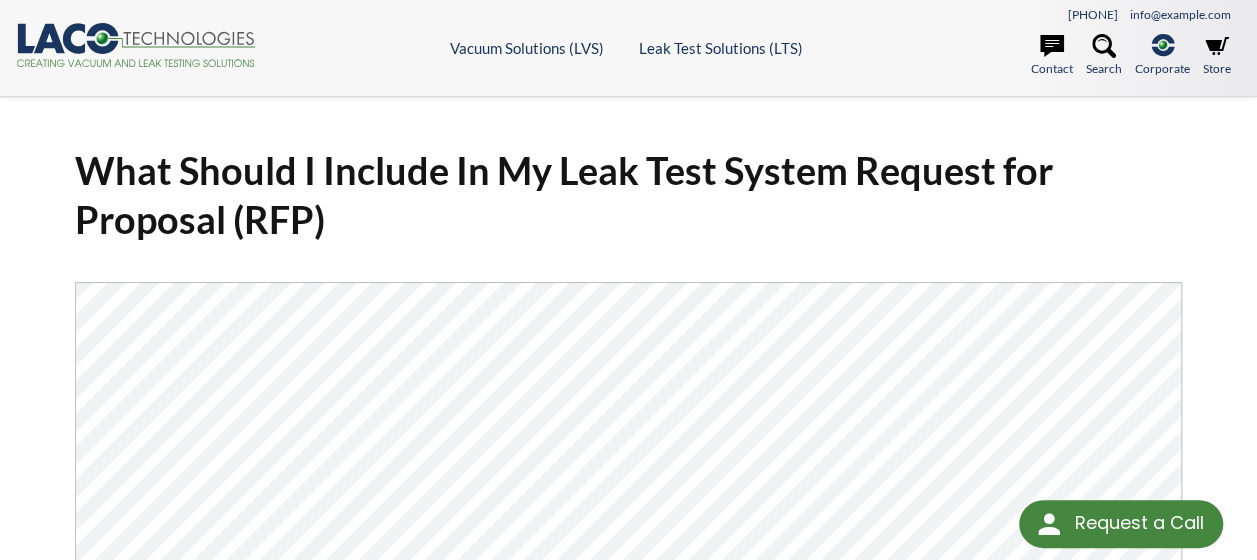 select 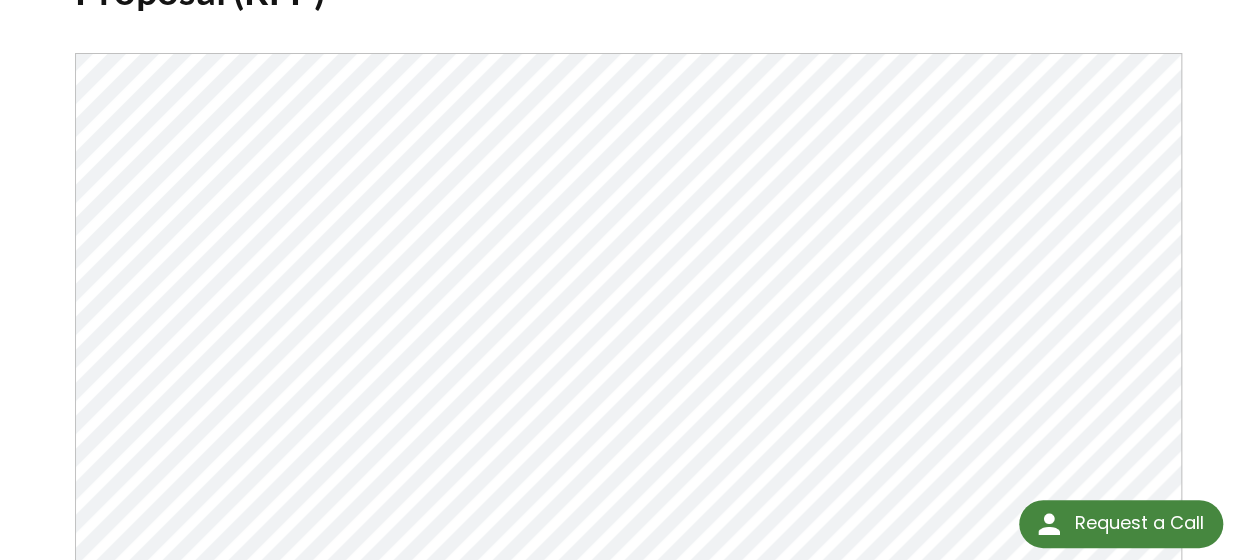 scroll, scrollTop: 230, scrollLeft: 0, axis: vertical 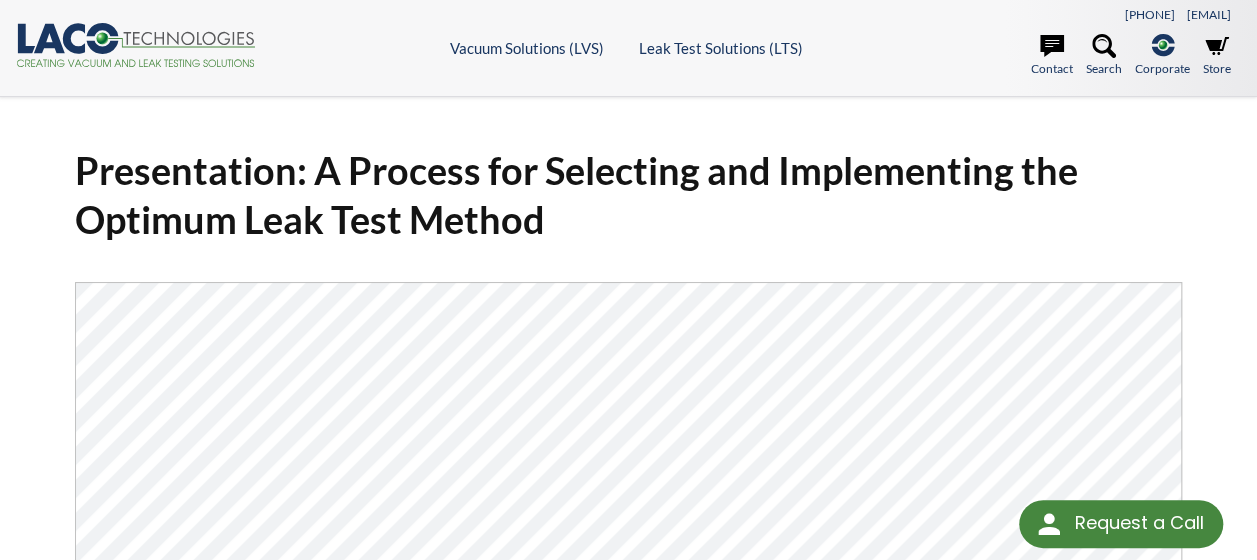 select 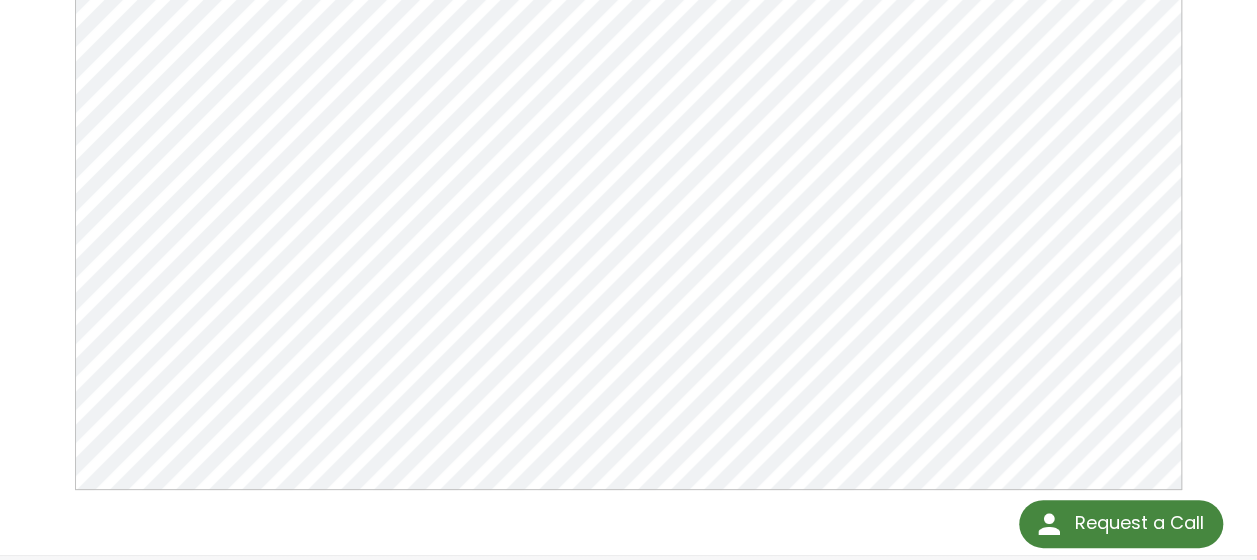 scroll, scrollTop: 804, scrollLeft: 0, axis: vertical 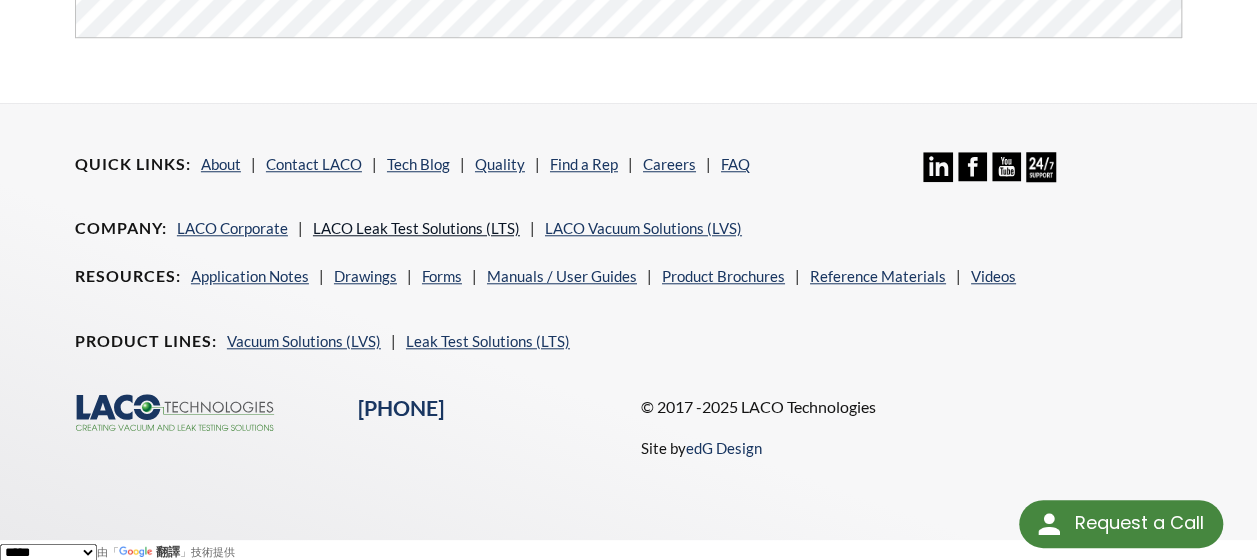 click on "LACO Leak Test Solutions (LTS)" at bounding box center [416, 228] 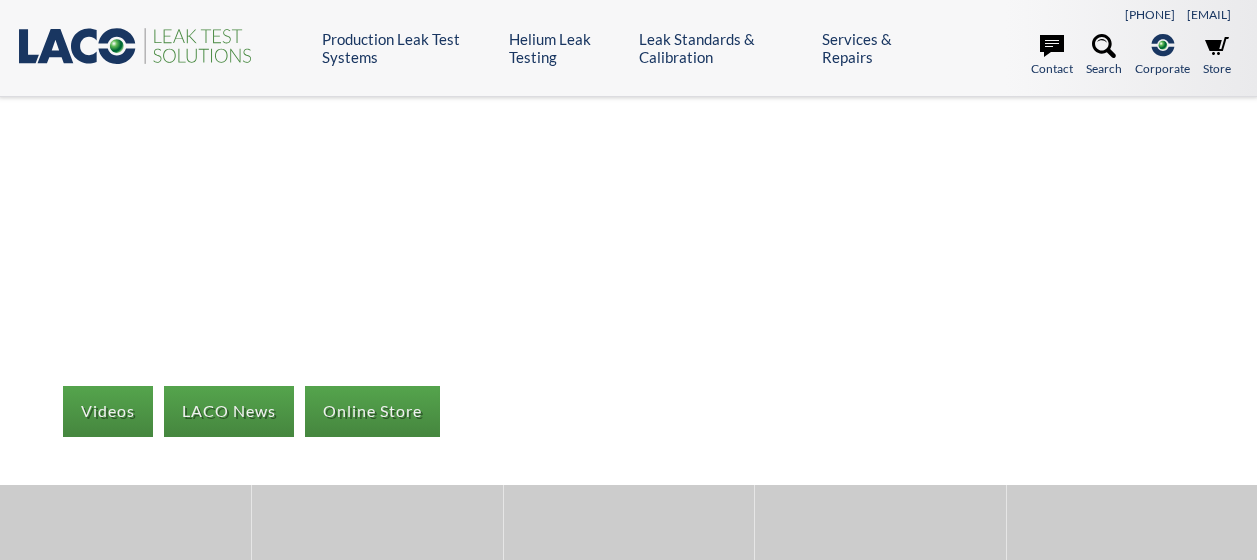 scroll, scrollTop: 0, scrollLeft: 0, axis: both 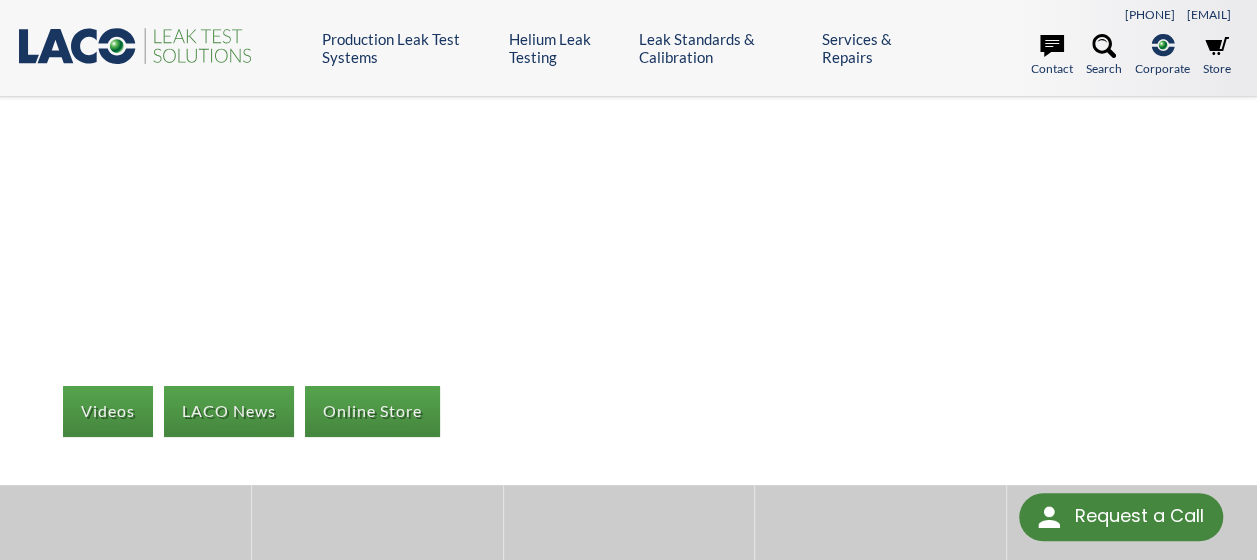 select 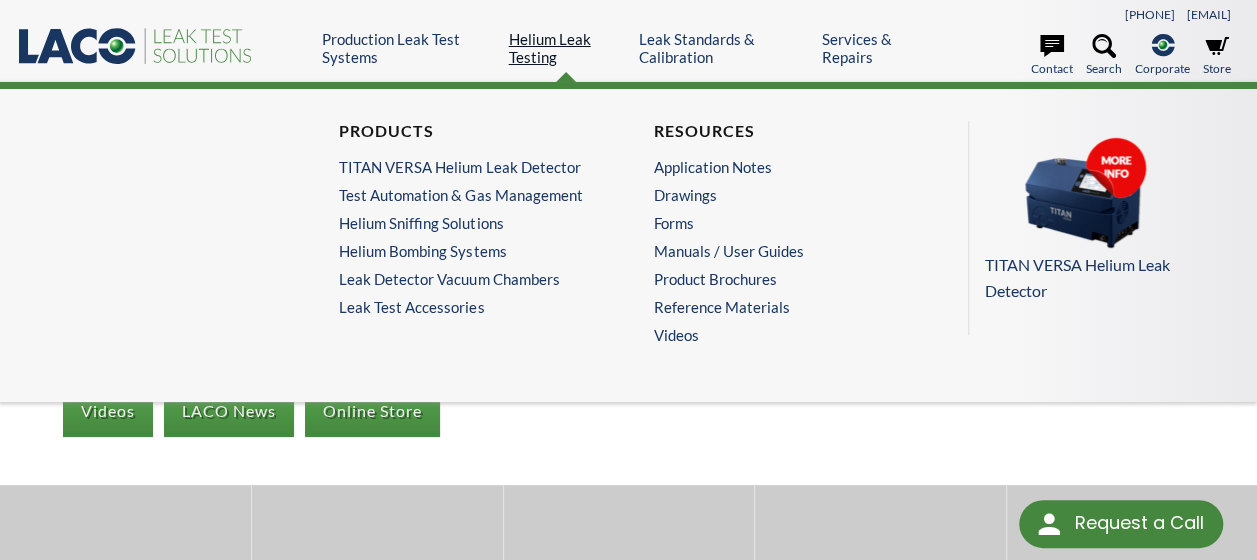 click on "Helium Leak Testing" at bounding box center (567, 48) 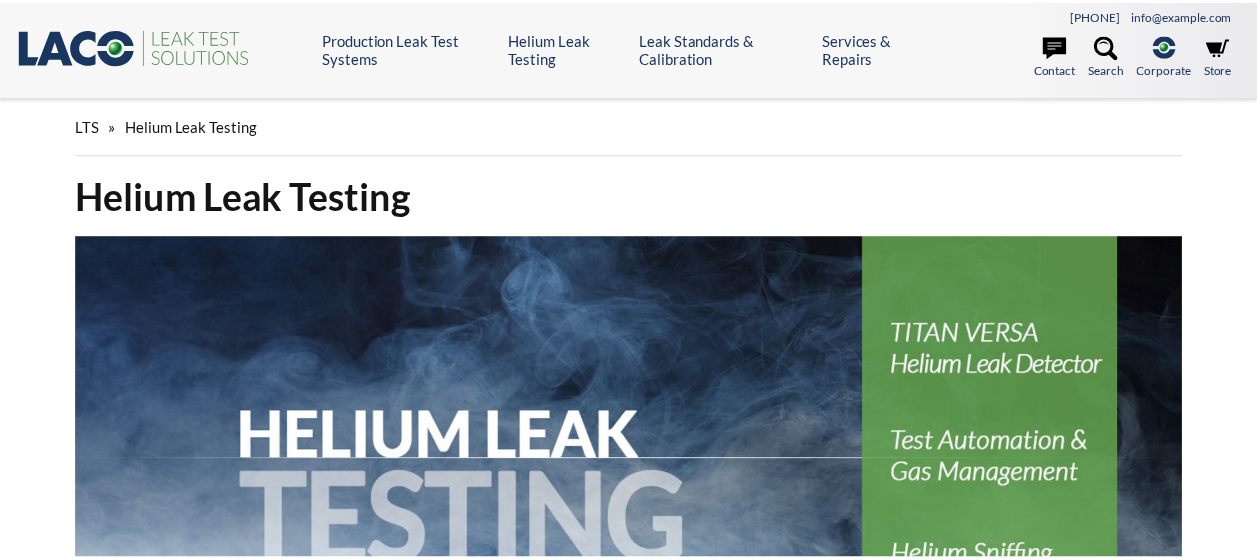 scroll, scrollTop: 0, scrollLeft: 0, axis: both 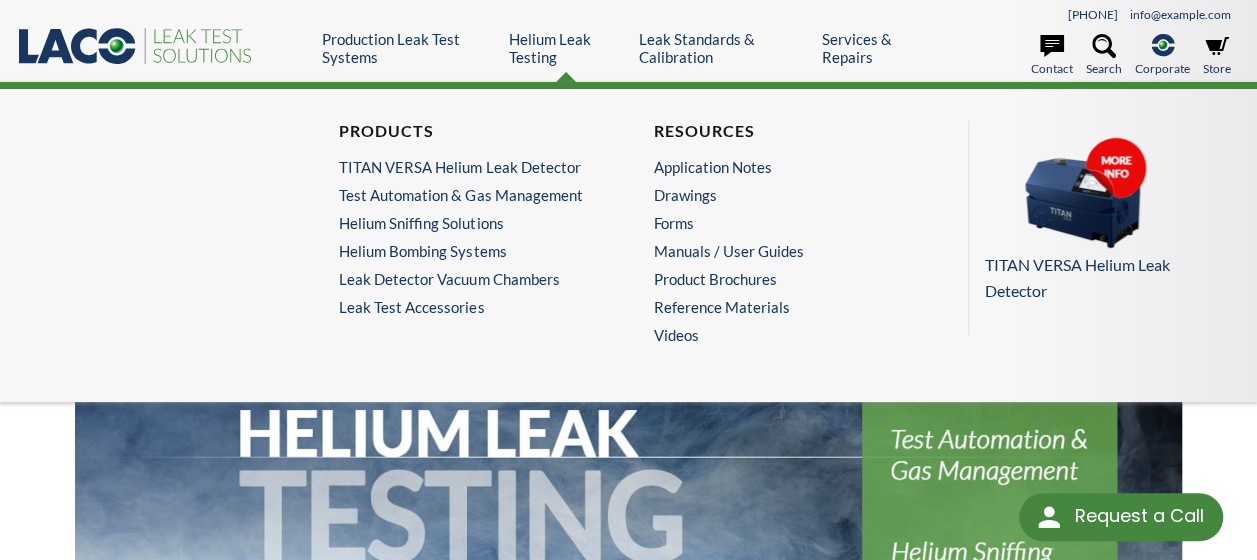 select 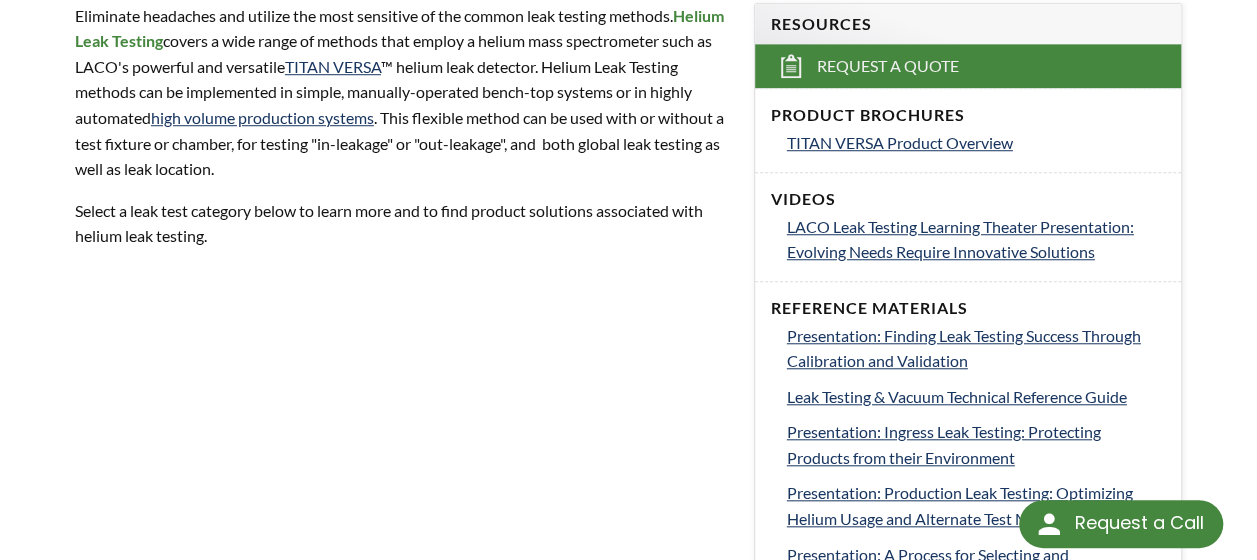scroll, scrollTop: 693, scrollLeft: 0, axis: vertical 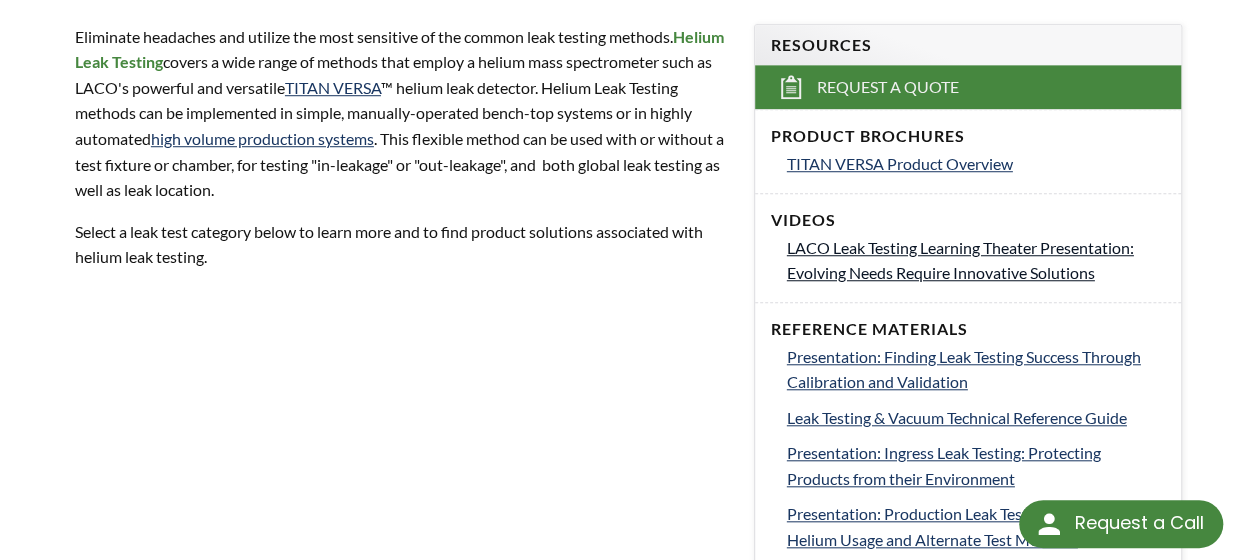 click on "LACO Leak Testing Learning Theater Presentation: Evolving Needs Require Innovative Solutions" at bounding box center [960, 260] 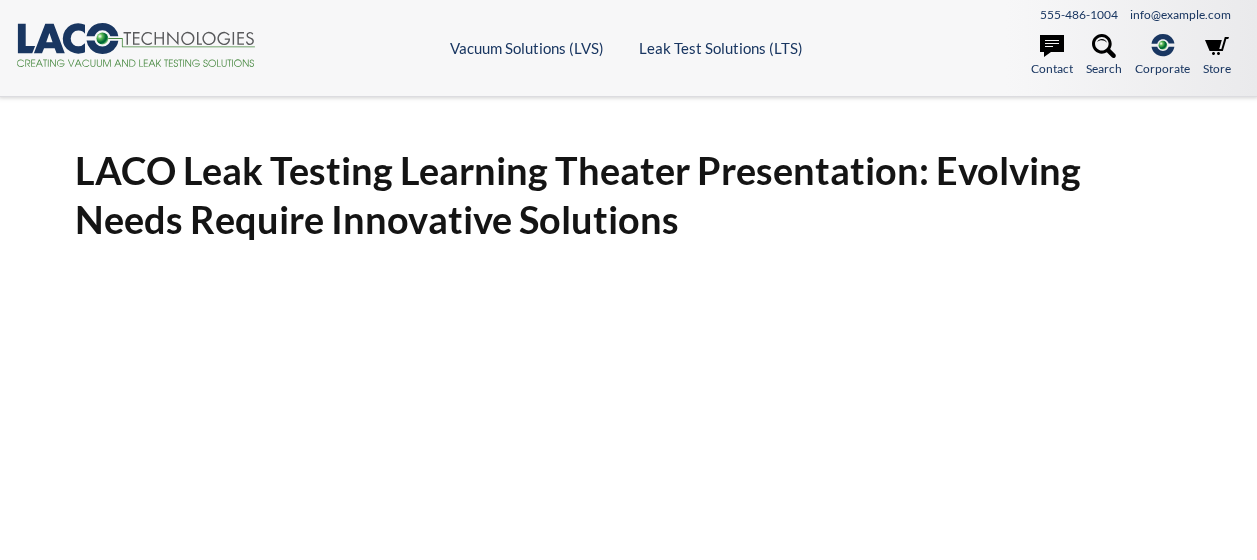 scroll, scrollTop: 0, scrollLeft: 0, axis: both 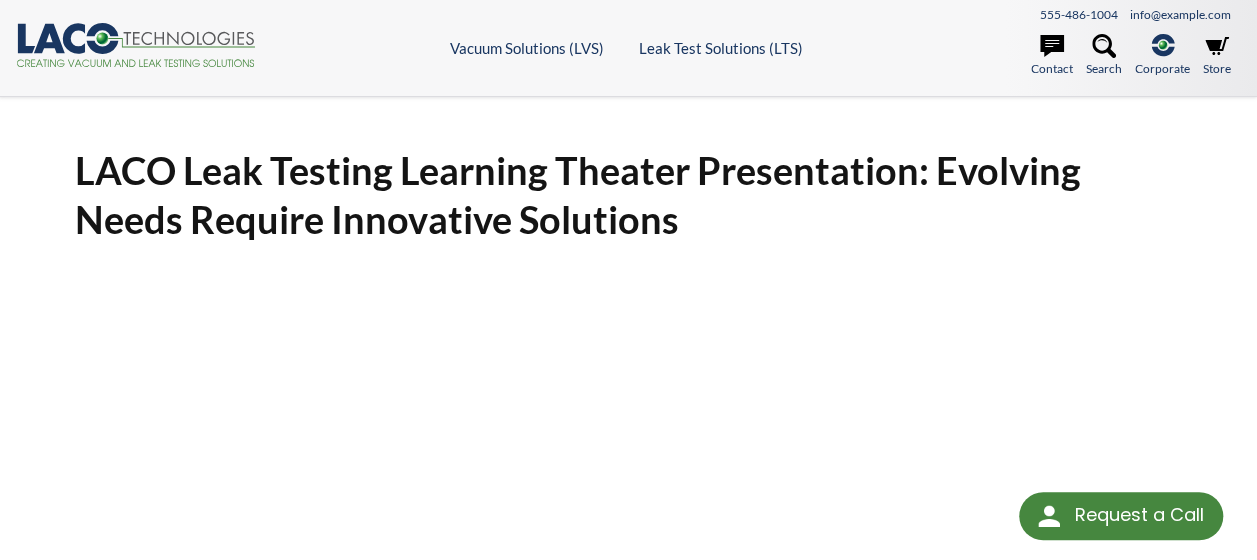 select 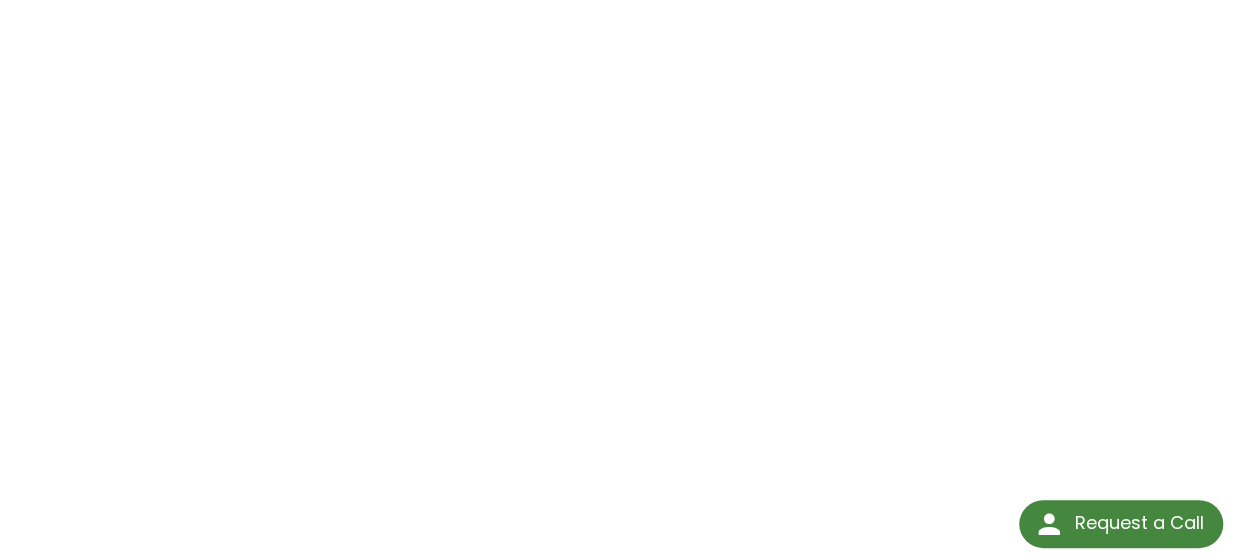 scroll, scrollTop: 370, scrollLeft: 0, axis: vertical 